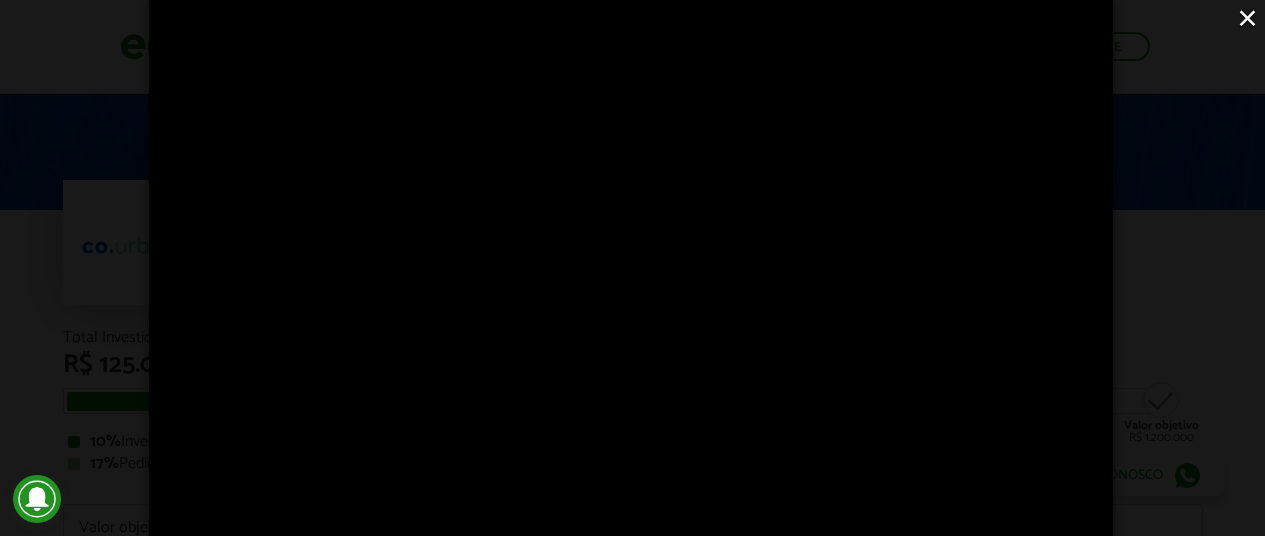 scroll, scrollTop: 0, scrollLeft: 0, axis: both 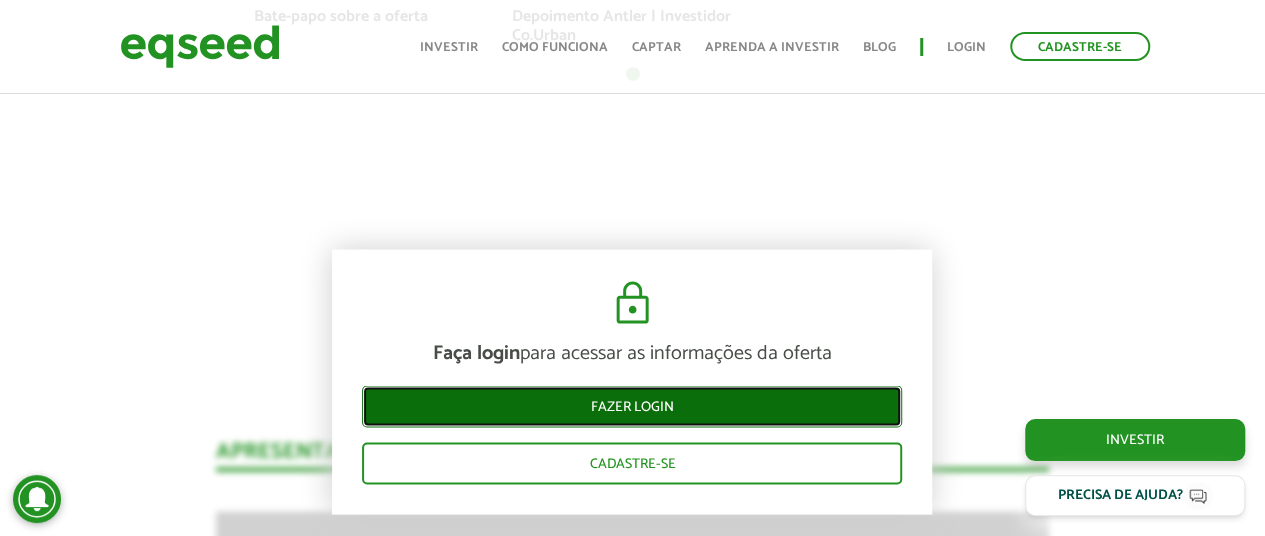 click on "Fazer login" at bounding box center [632, 407] 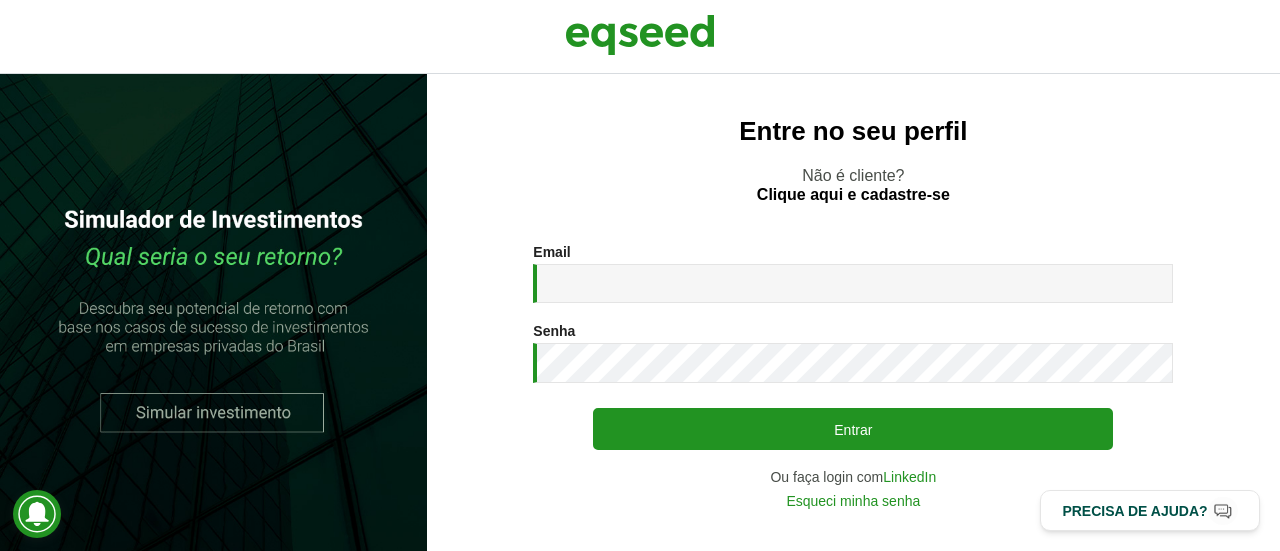 scroll, scrollTop: 0, scrollLeft: 0, axis: both 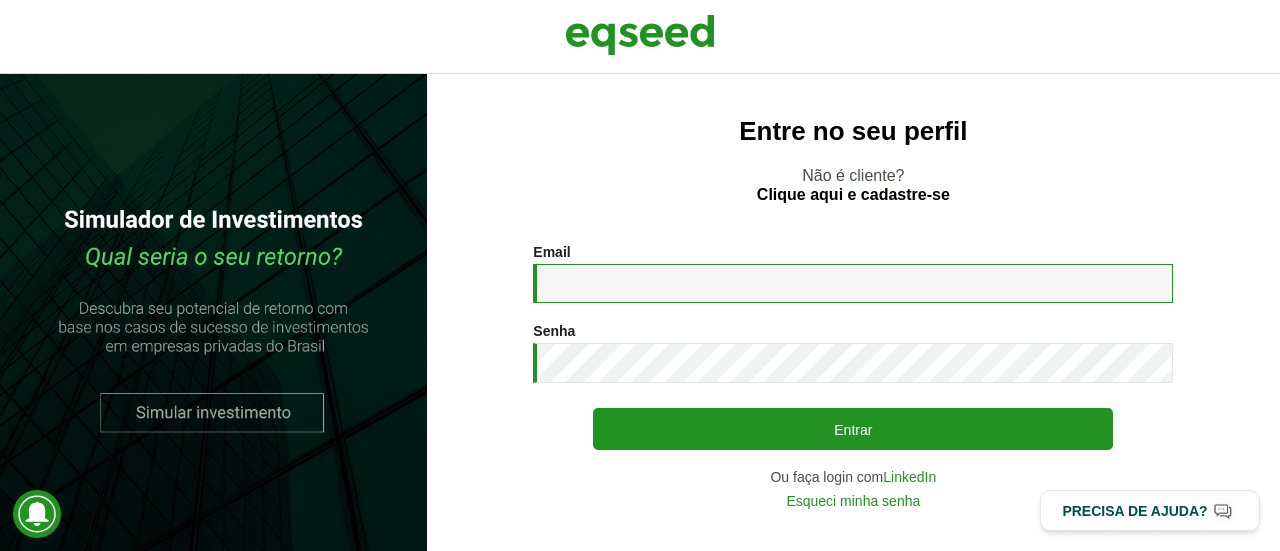 click on "Email  *" at bounding box center (853, 283) 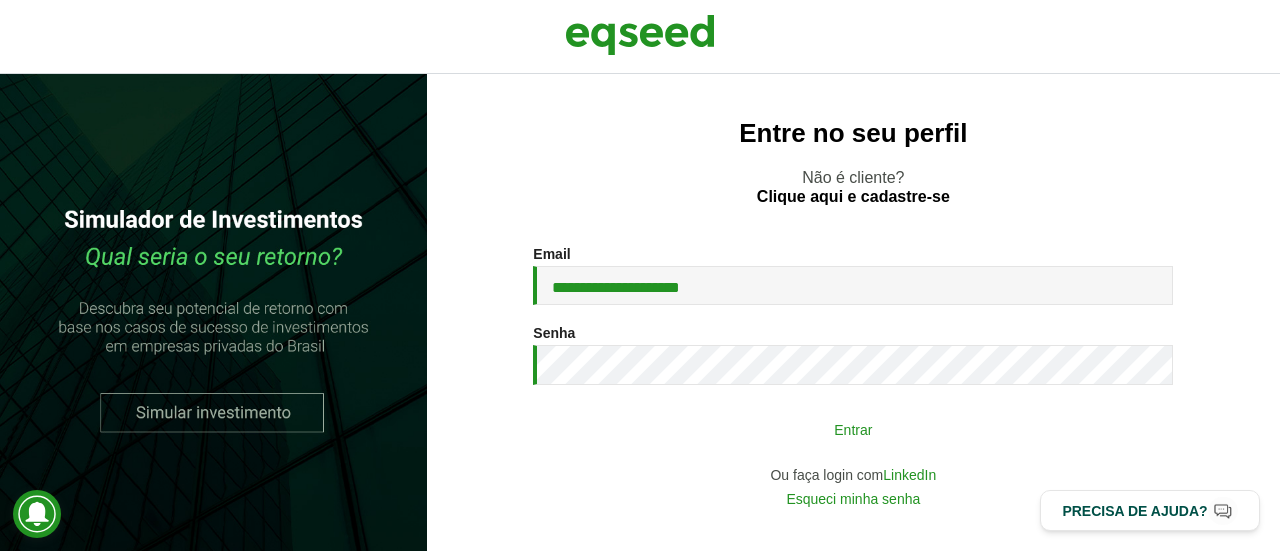 click on "Entrar" at bounding box center (853, 429) 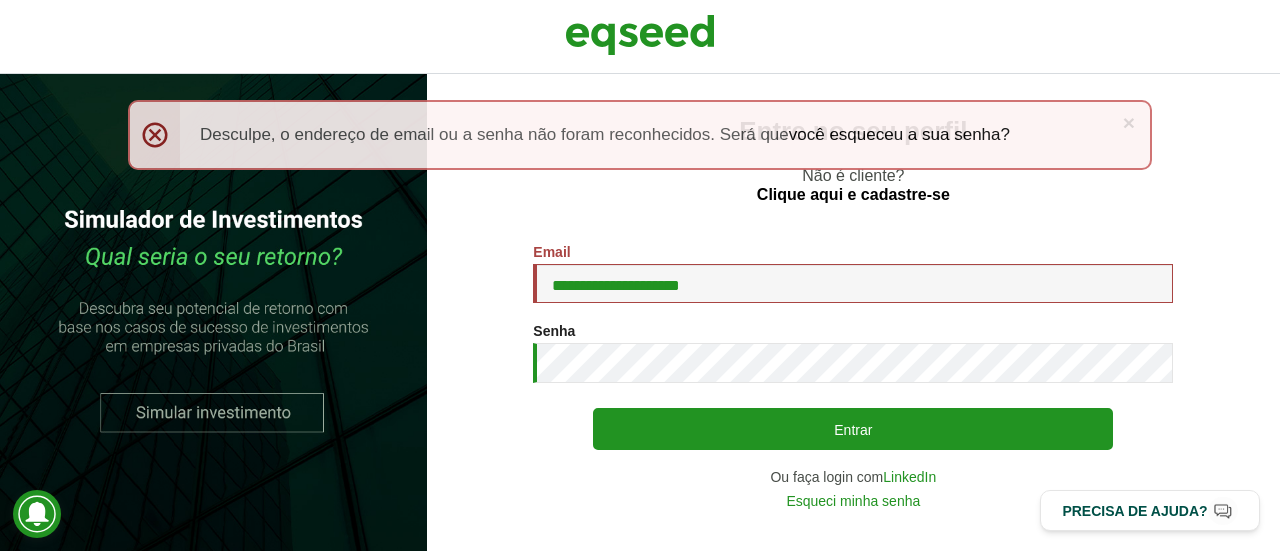 scroll, scrollTop: 0, scrollLeft: 0, axis: both 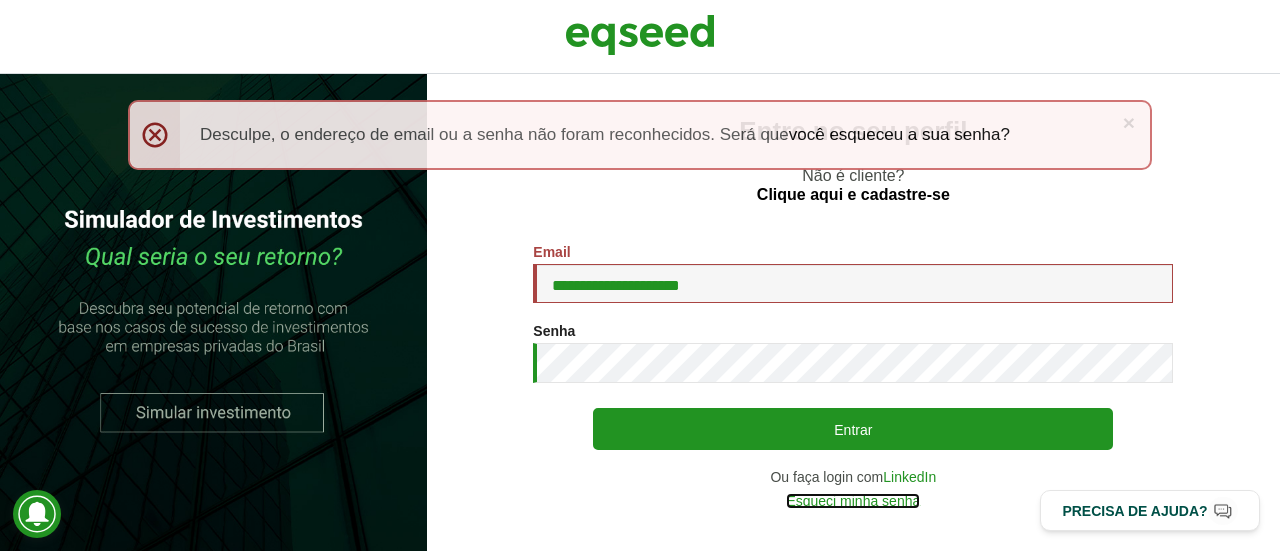 click on "Esqueci minha senha" at bounding box center [853, 501] 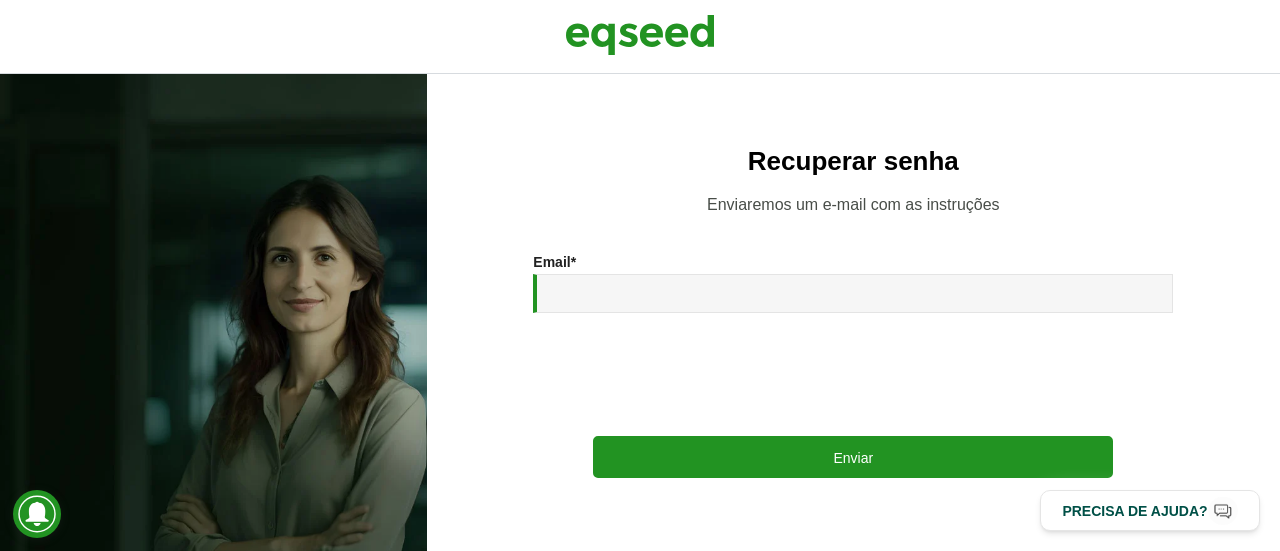 scroll, scrollTop: 0, scrollLeft: 0, axis: both 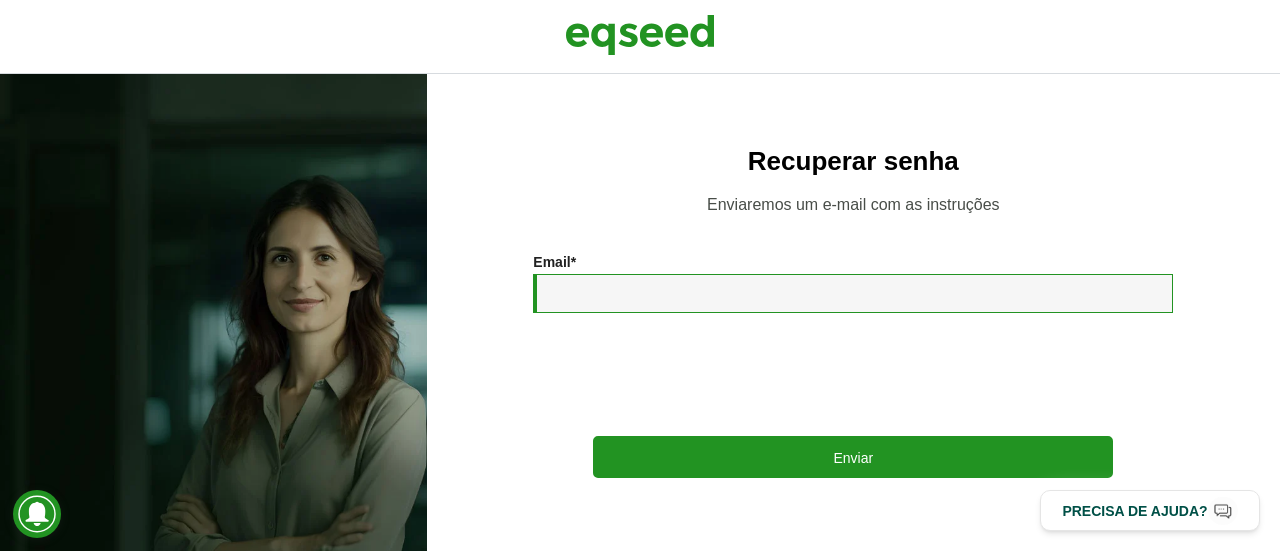 click on "Email  *" at bounding box center [853, 293] 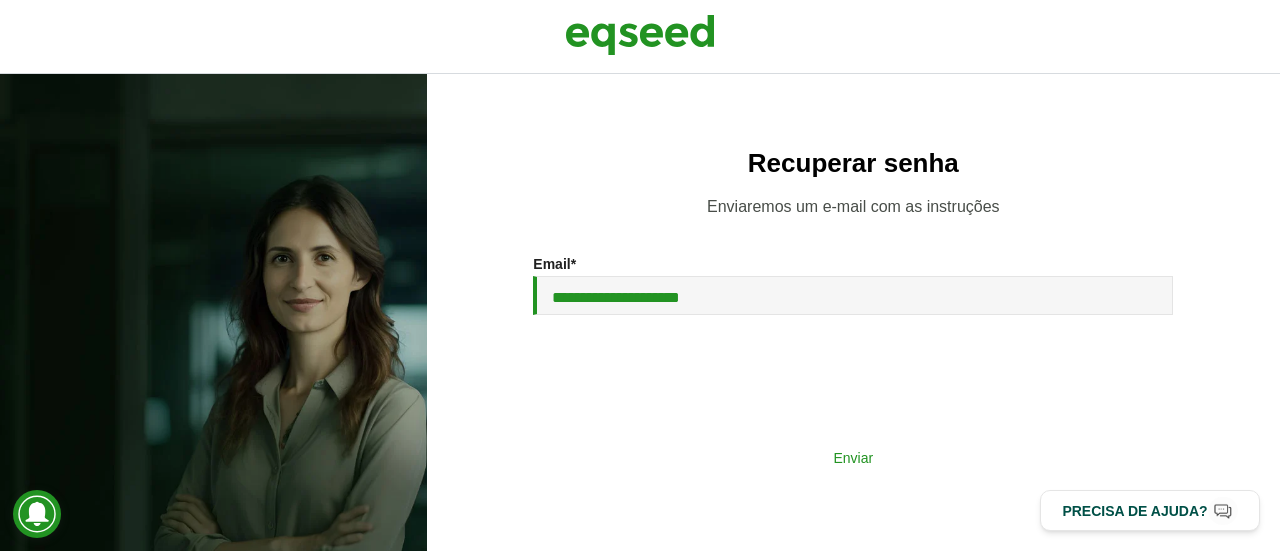 click on "Enviar" at bounding box center [853, 457] 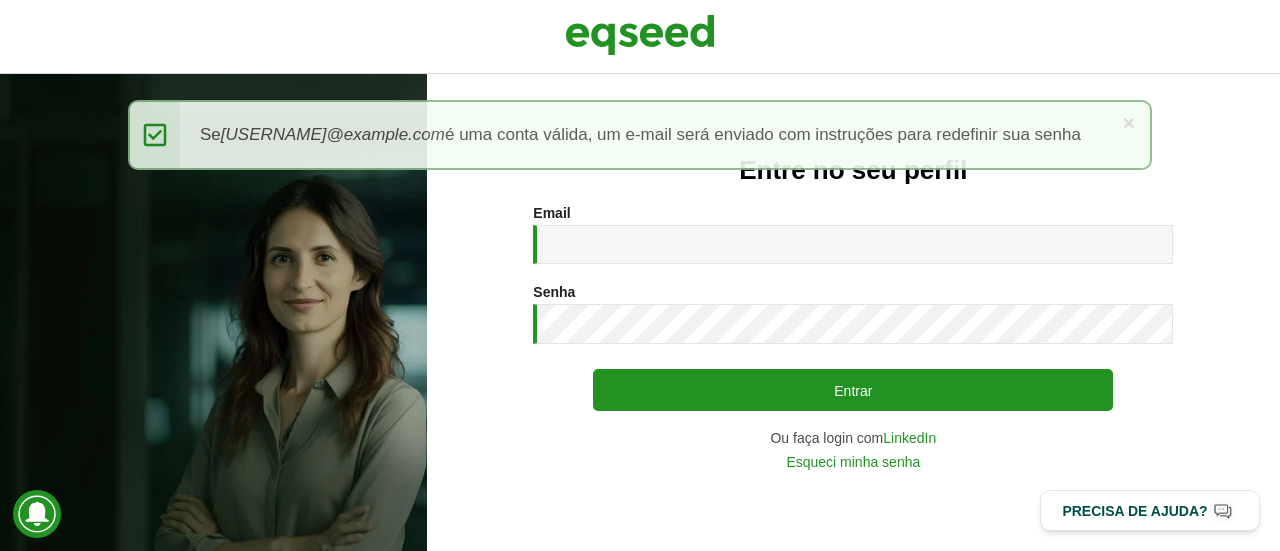 scroll, scrollTop: 0, scrollLeft: 0, axis: both 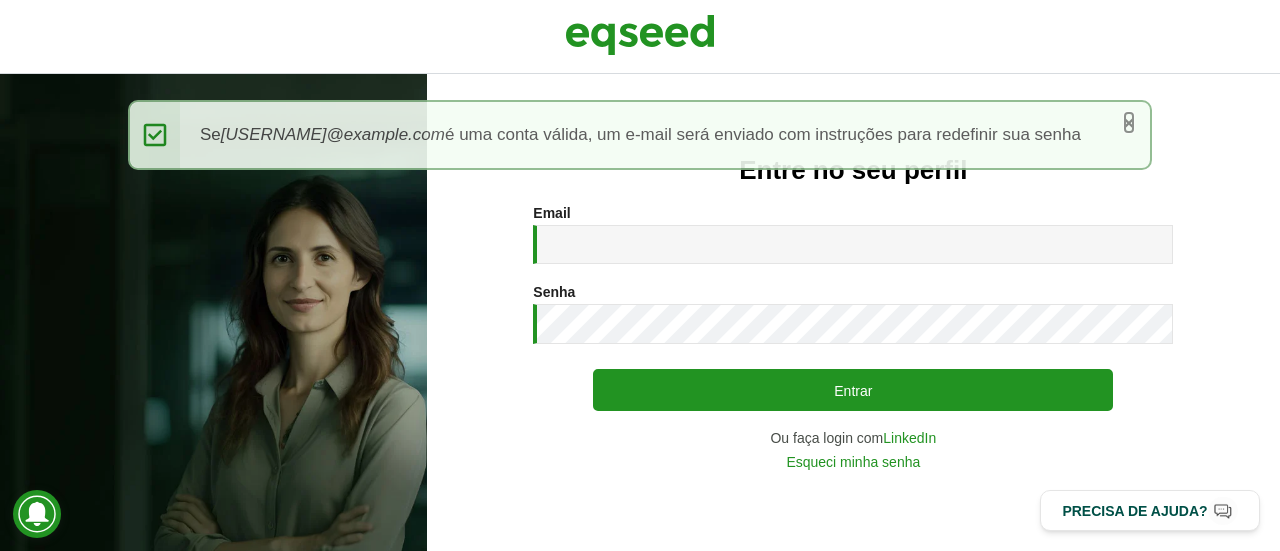 click on "×" at bounding box center (1129, 122) 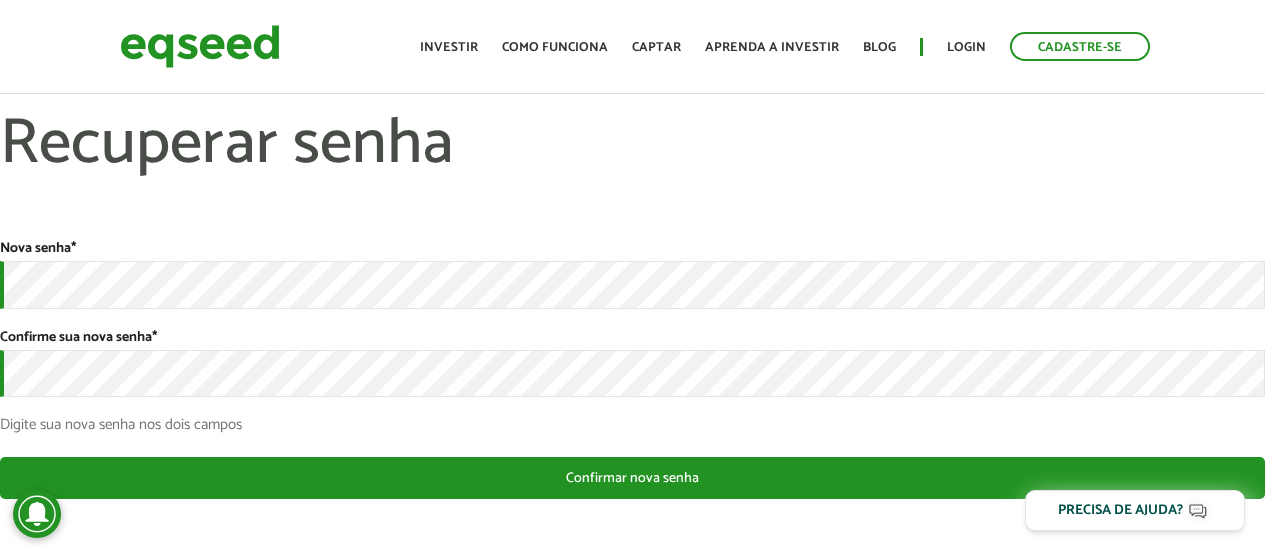 scroll, scrollTop: 0, scrollLeft: 0, axis: both 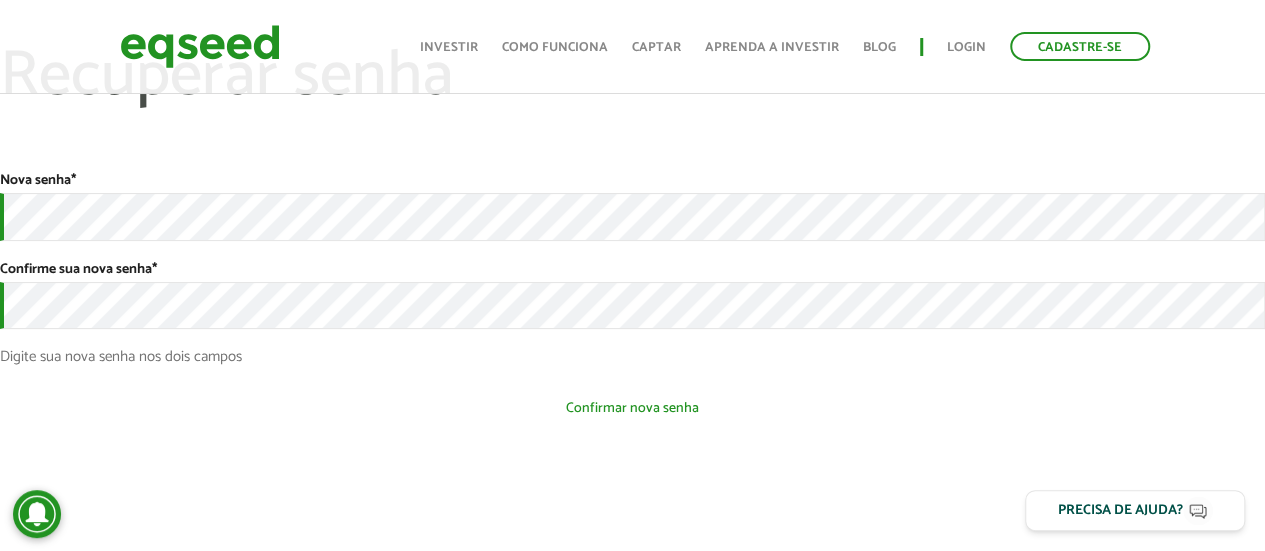 click on "Confirmar nova senha" at bounding box center (632, 408) 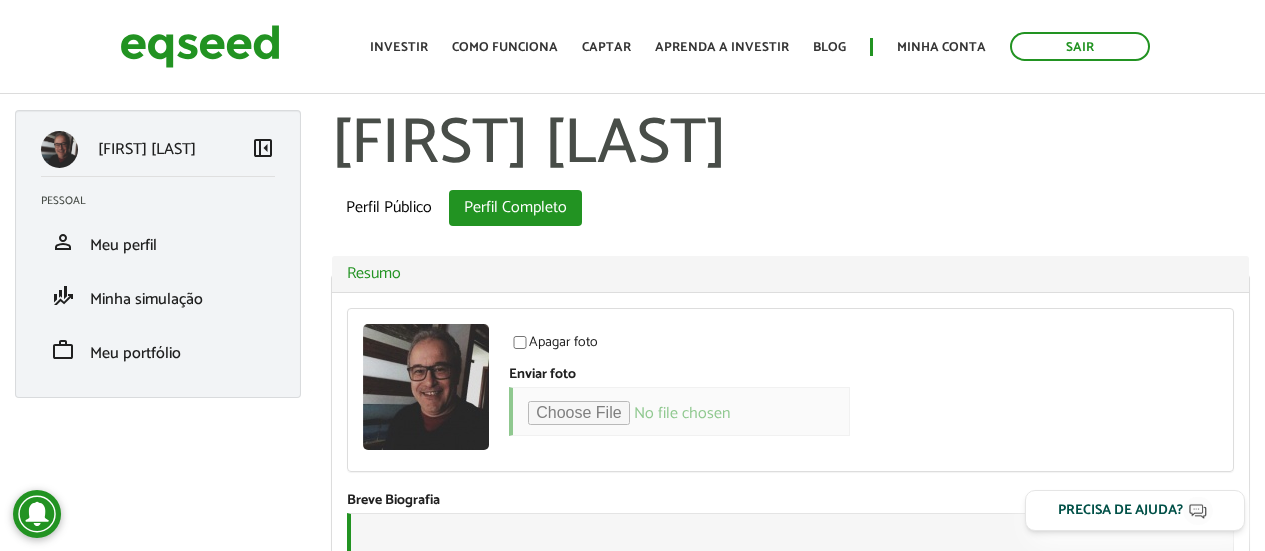 scroll, scrollTop: 0, scrollLeft: 0, axis: both 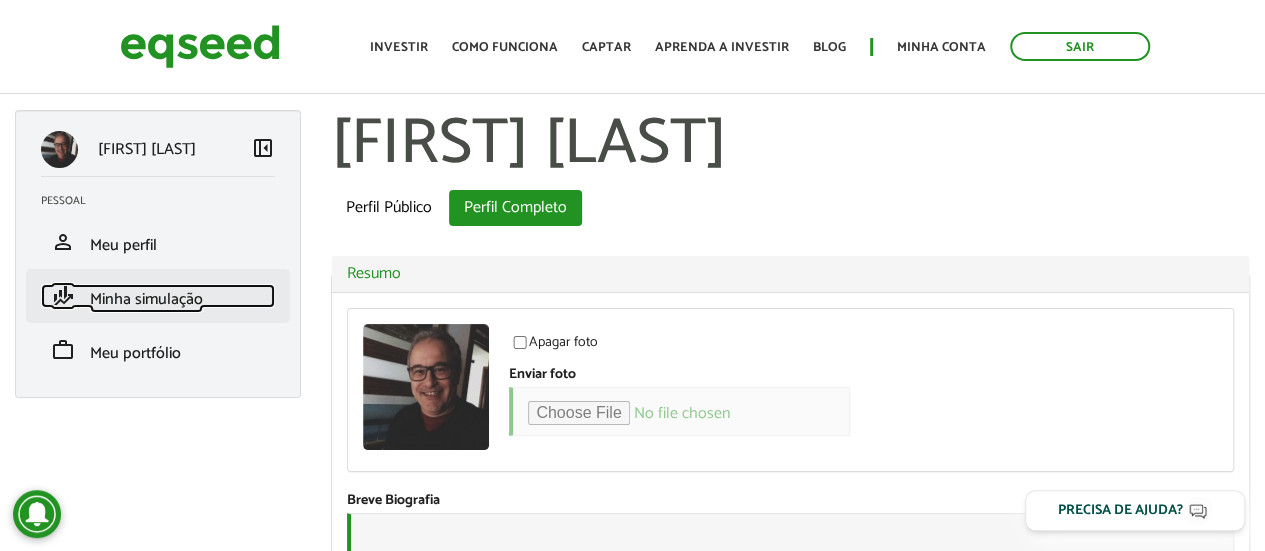click on "Minha simulação" at bounding box center [146, 299] 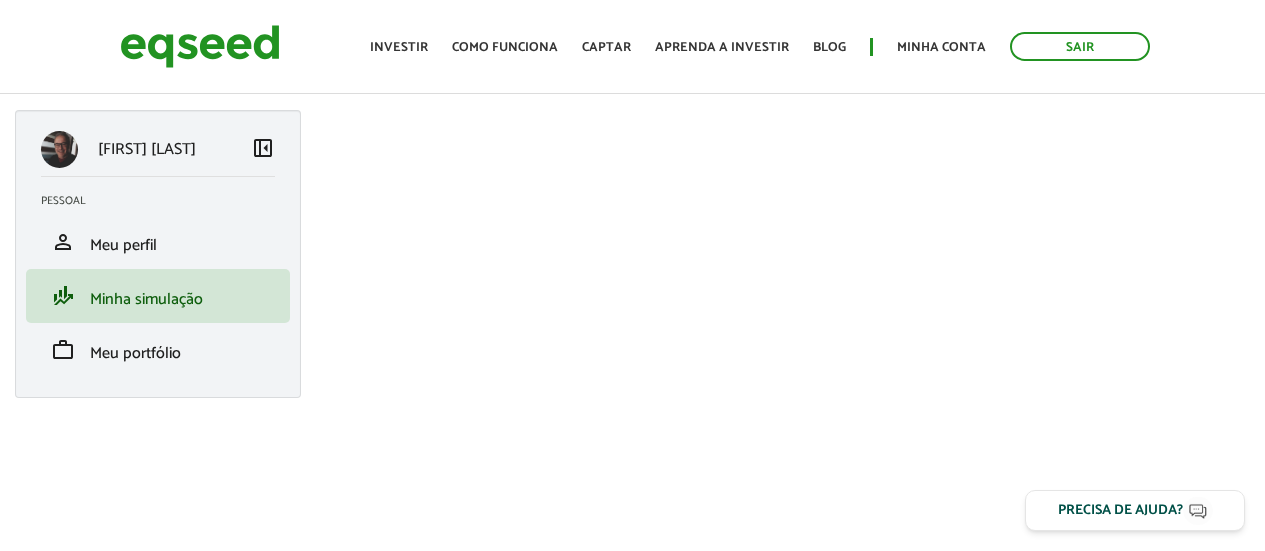scroll, scrollTop: 0, scrollLeft: 0, axis: both 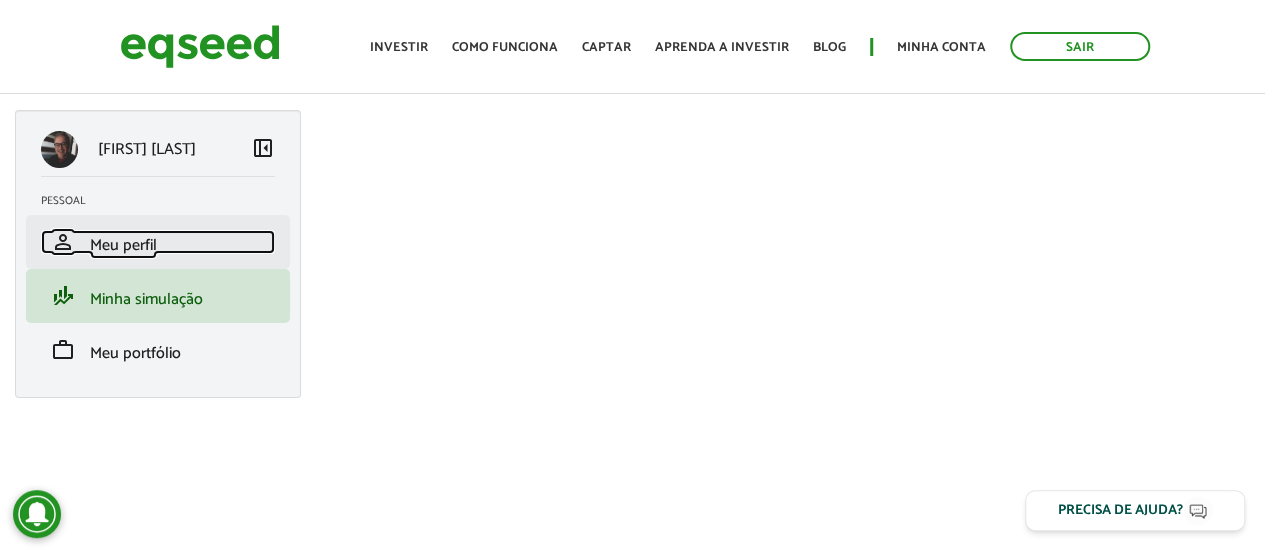 click on "Meu perfil" at bounding box center [123, 245] 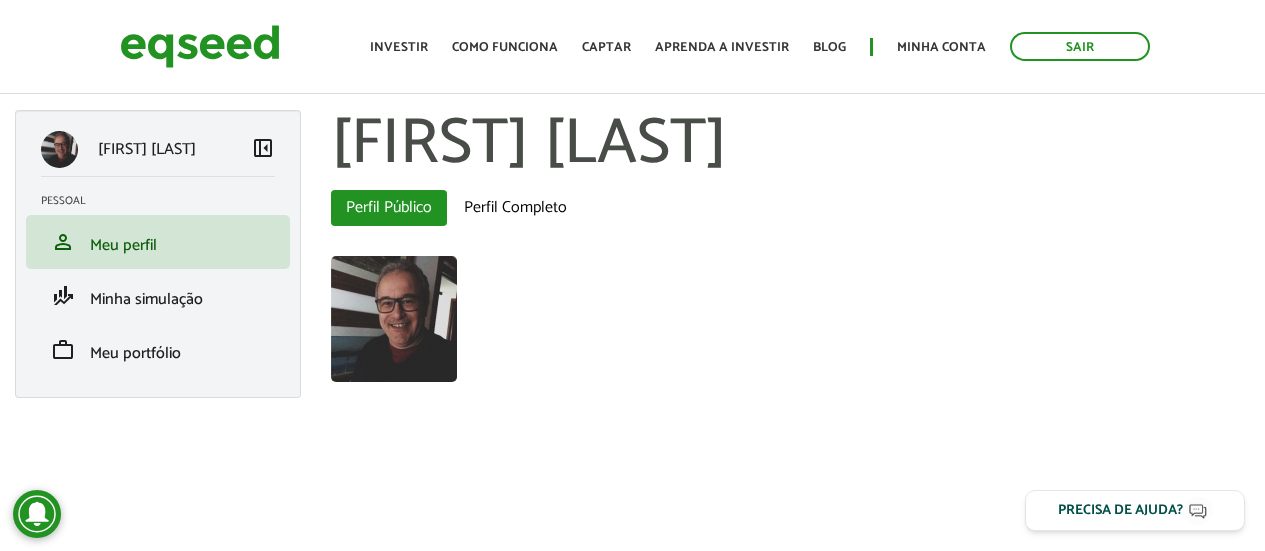 scroll, scrollTop: 0, scrollLeft: 0, axis: both 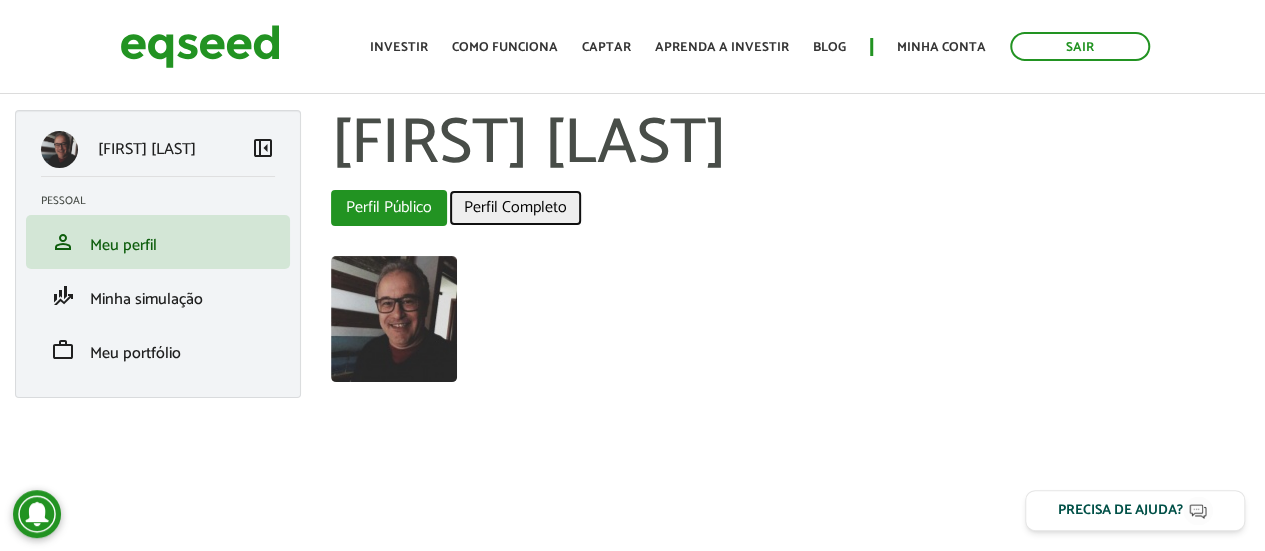 click on "Perfil Completo" at bounding box center [515, 208] 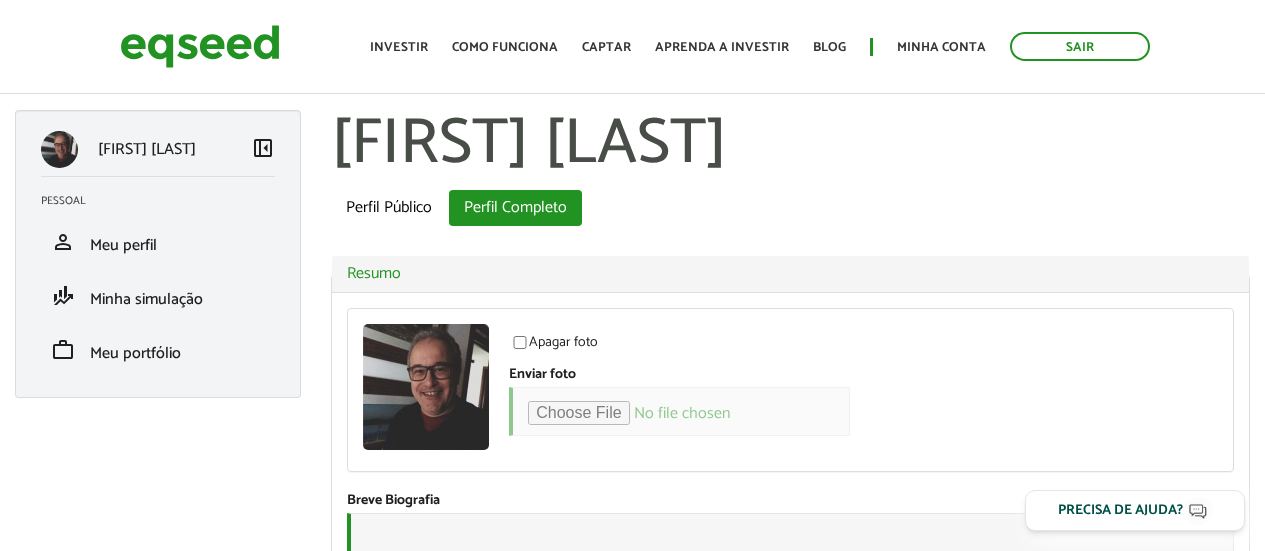 scroll, scrollTop: 0, scrollLeft: 0, axis: both 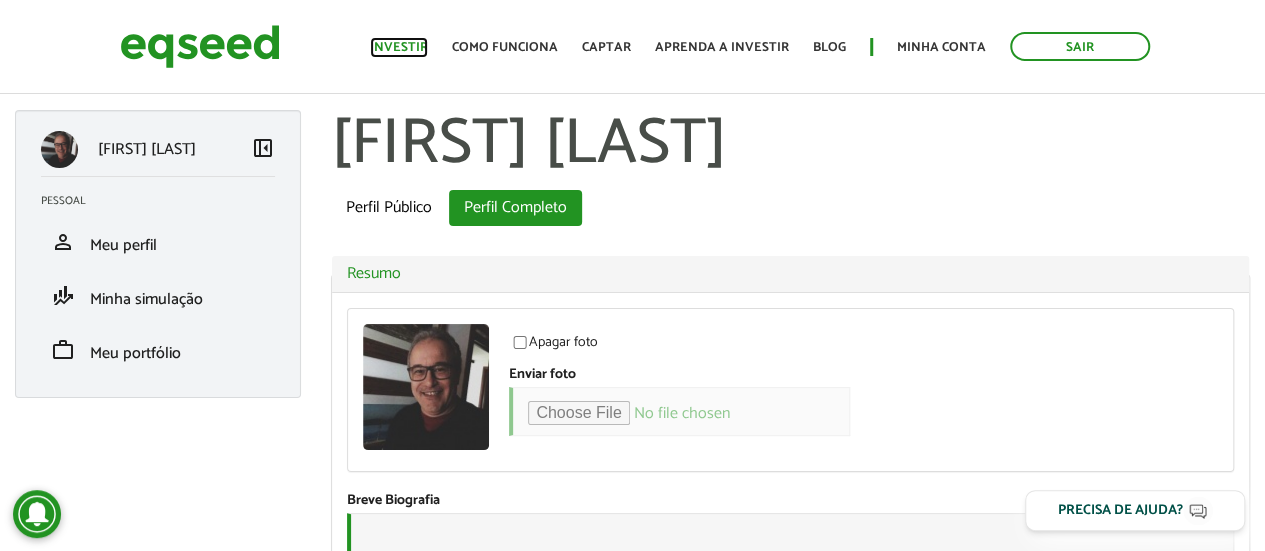 click on "Investir" at bounding box center (399, 47) 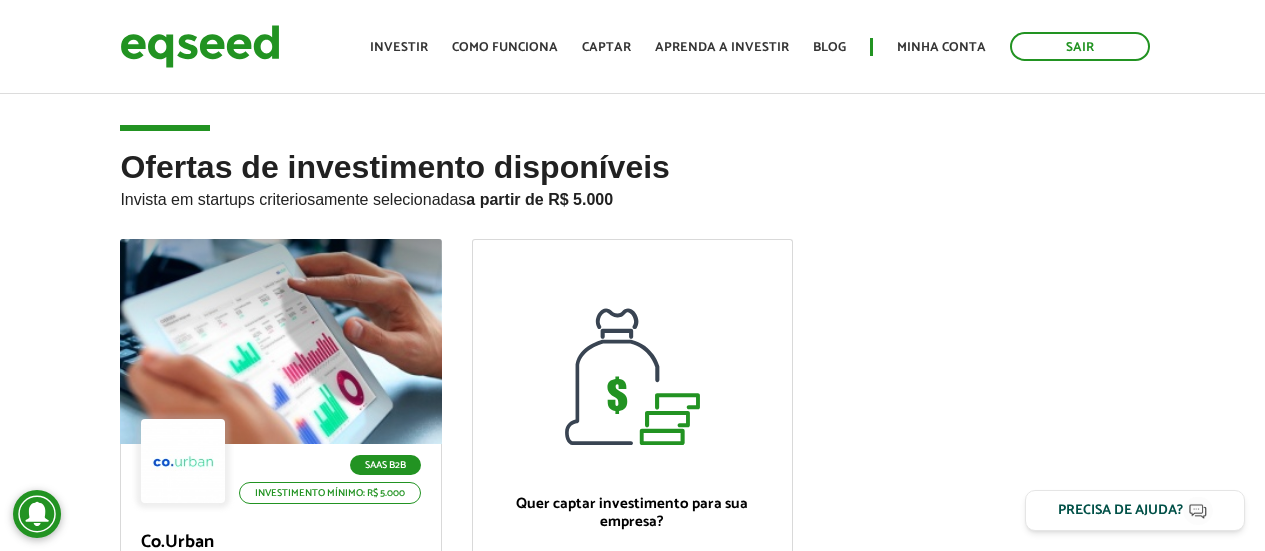 scroll, scrollTop: 0, scrollLeft: 0, axis: both 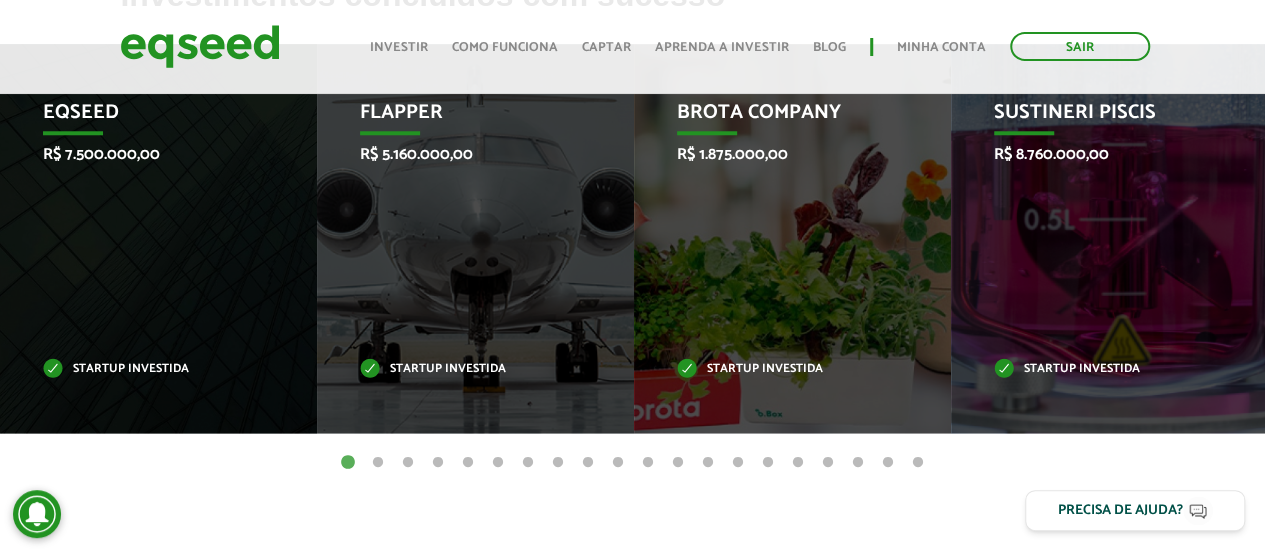 click on "2" at bounding box center (378, 463) 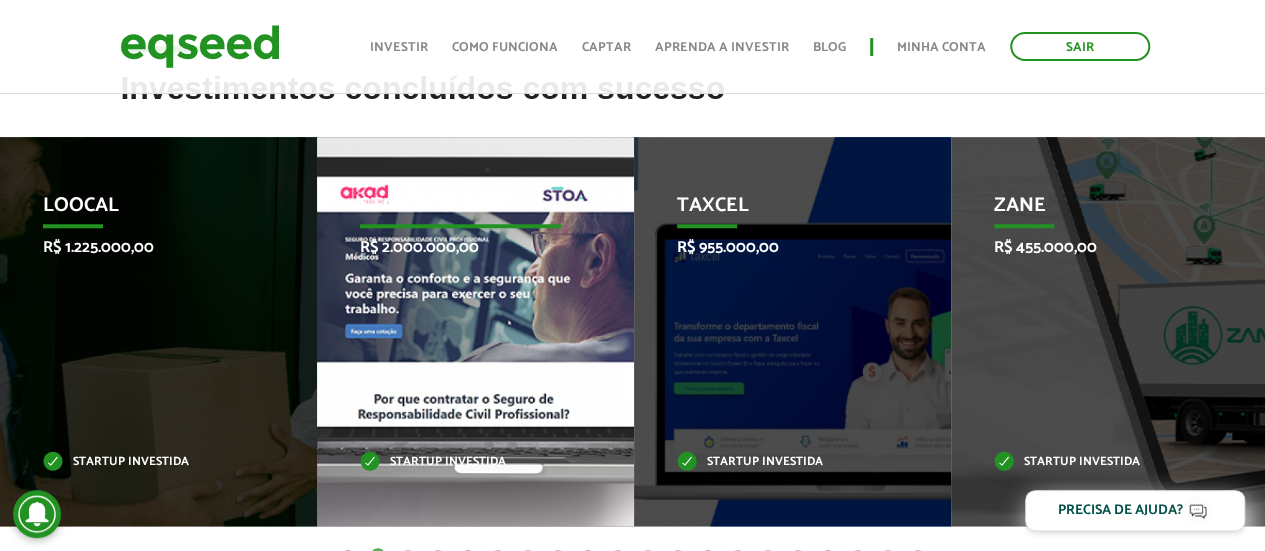 scroll, scrollTop: 800, scrollLeft: 0, axis: vertical 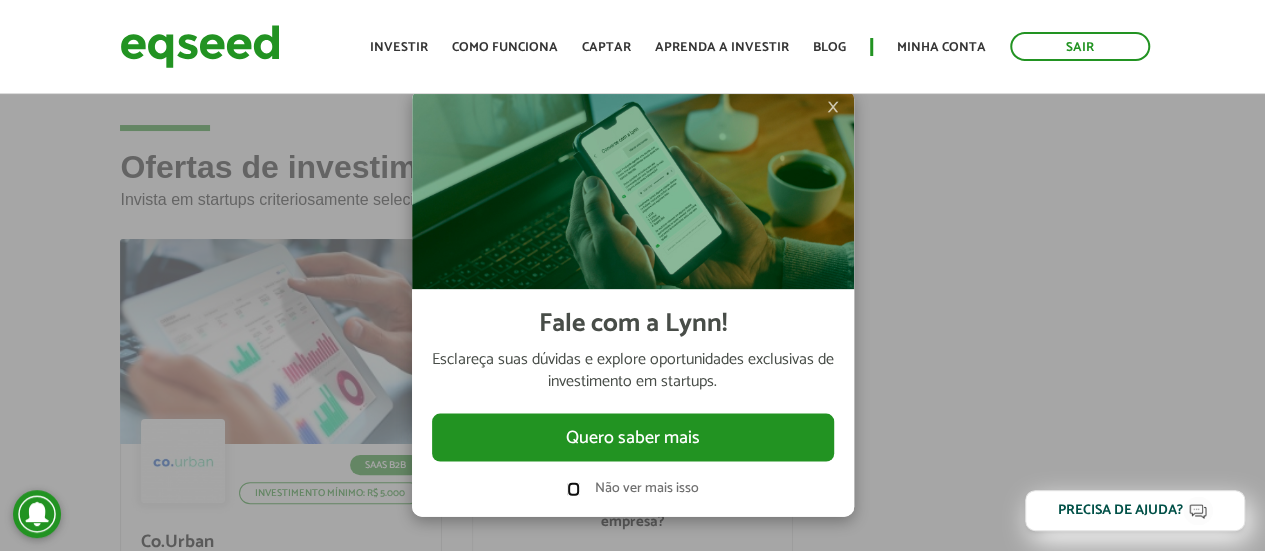 click on "Não ver mais isso" at bounding box center (633, 488) 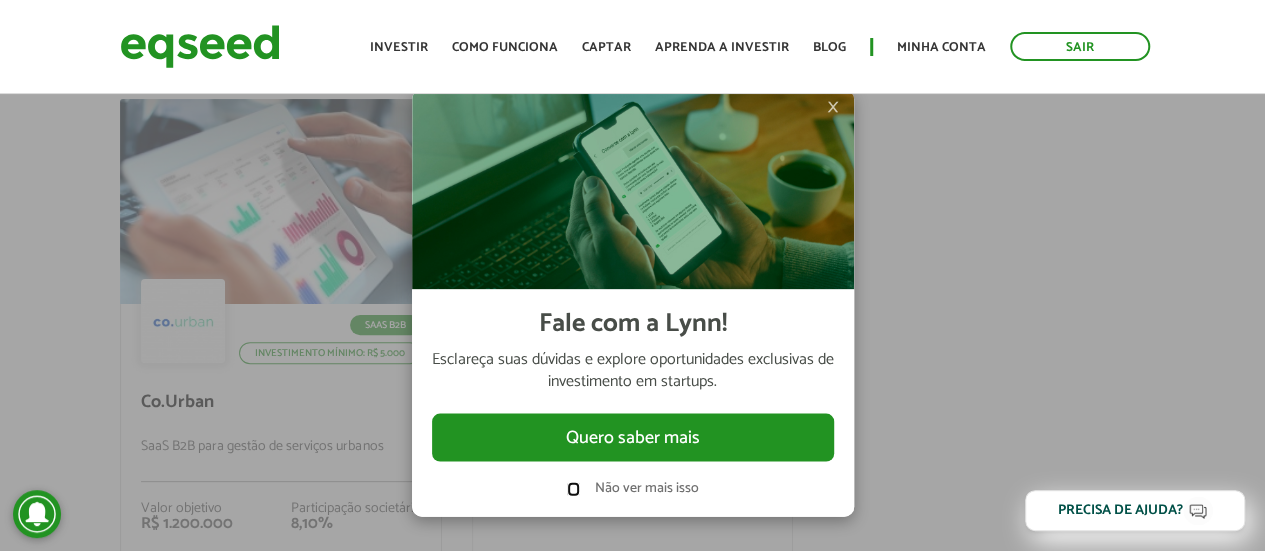 scroll, scrollTop: 0, scrollLeft: 0, axis: both 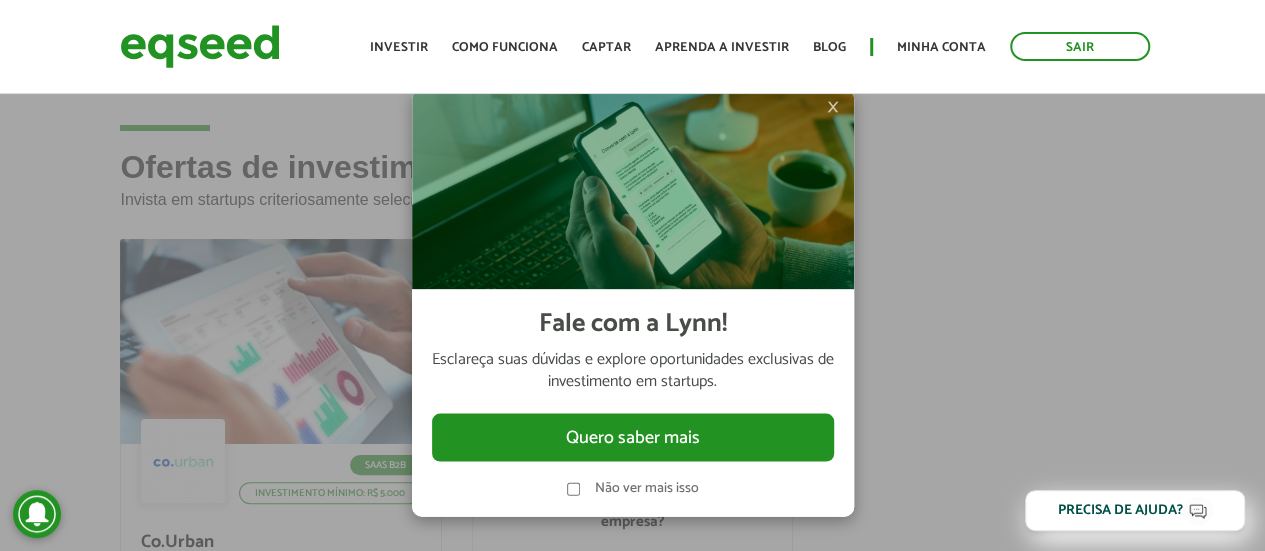 click on "×" at bounding box center (833, 107) 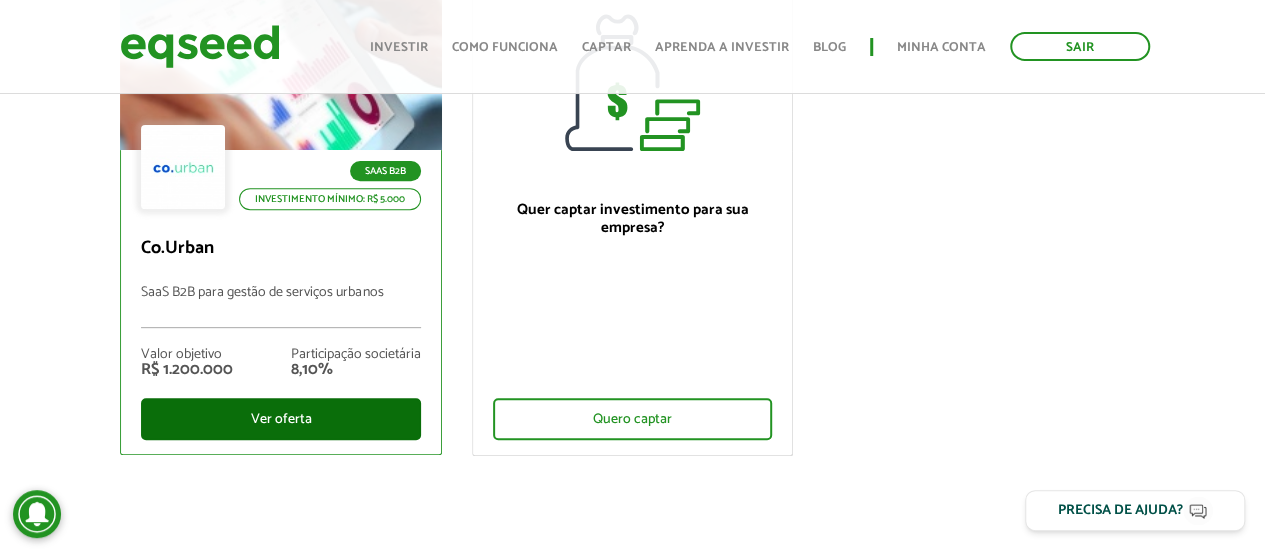 scroll, scrollTop: 300, scrollLeft: 0, axis: vertical 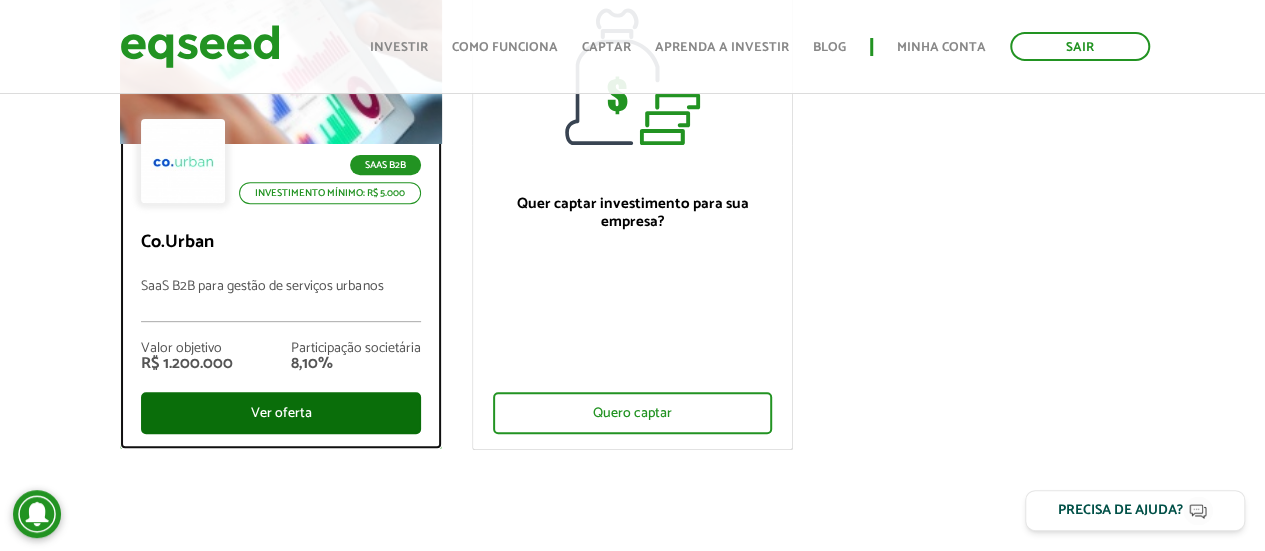 click on "Ver oferta" at bounding box center [280, 413] 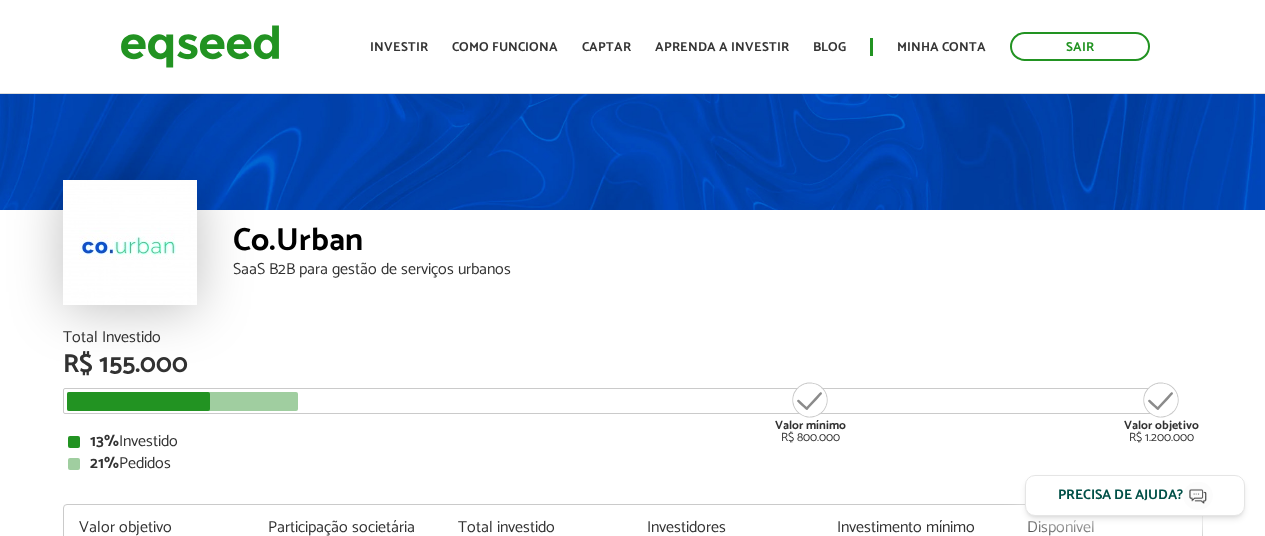 scroll, scrollTop: 0, scrollLeft: 0, axis: both 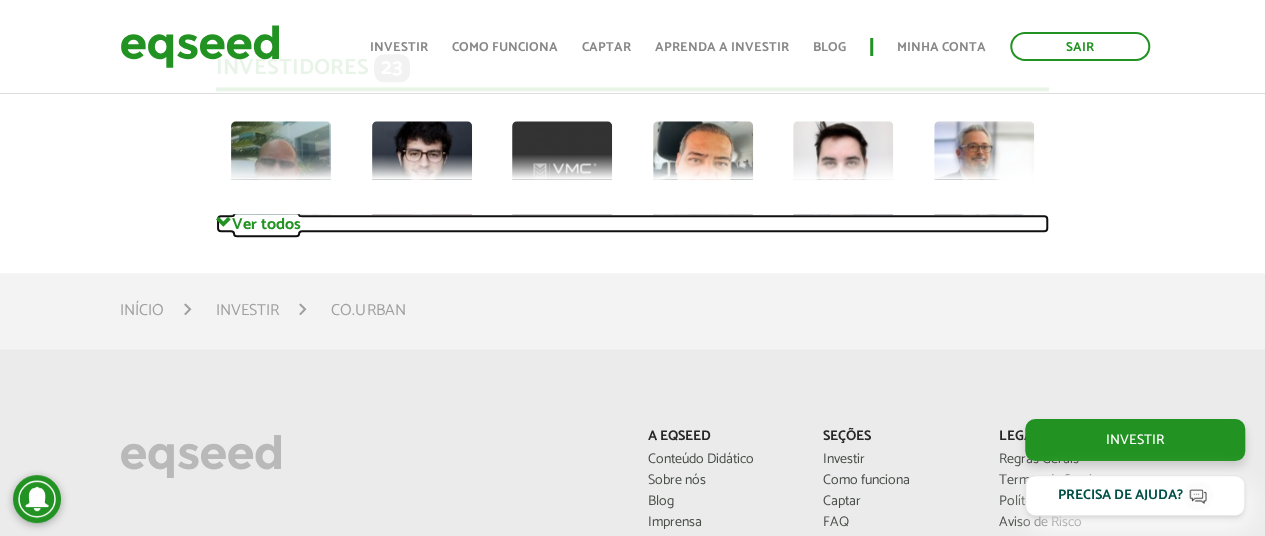 click on "Ver todos" at bounding box center [632, 223] 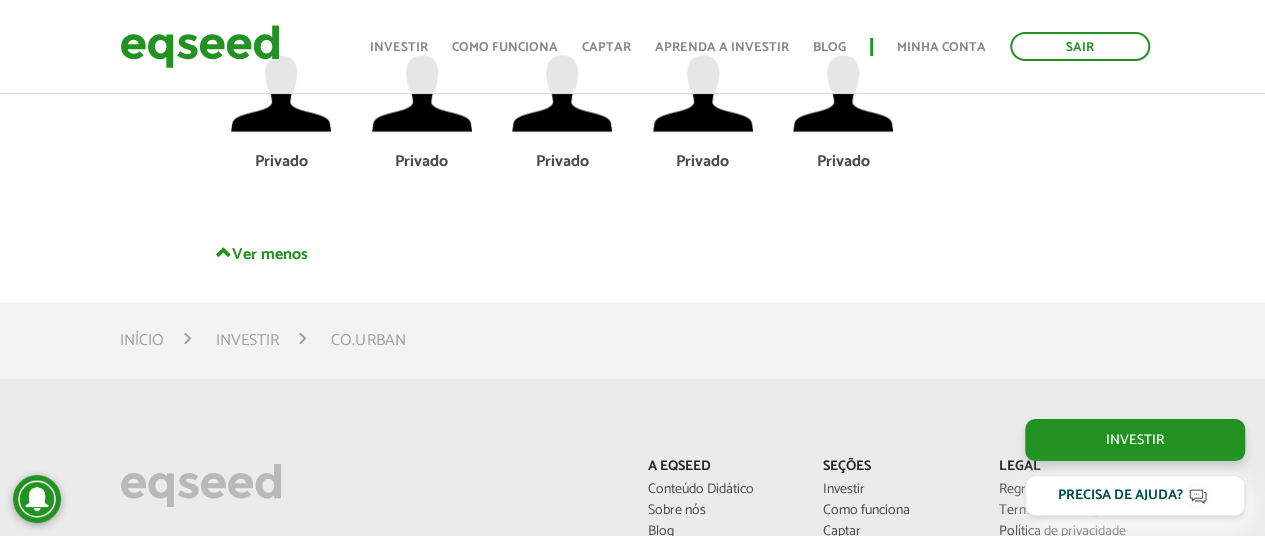 scroll, scrollTop: 5600, scrollLeft: 0, axis: vertical 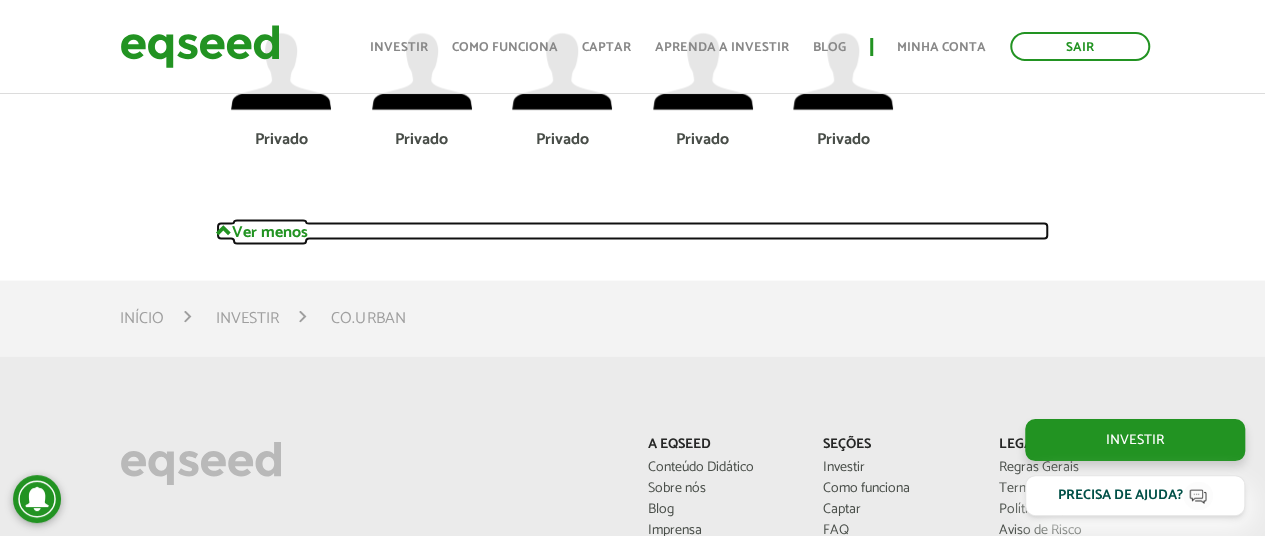 click on "Ver menos" at bounding box center [632, 230] 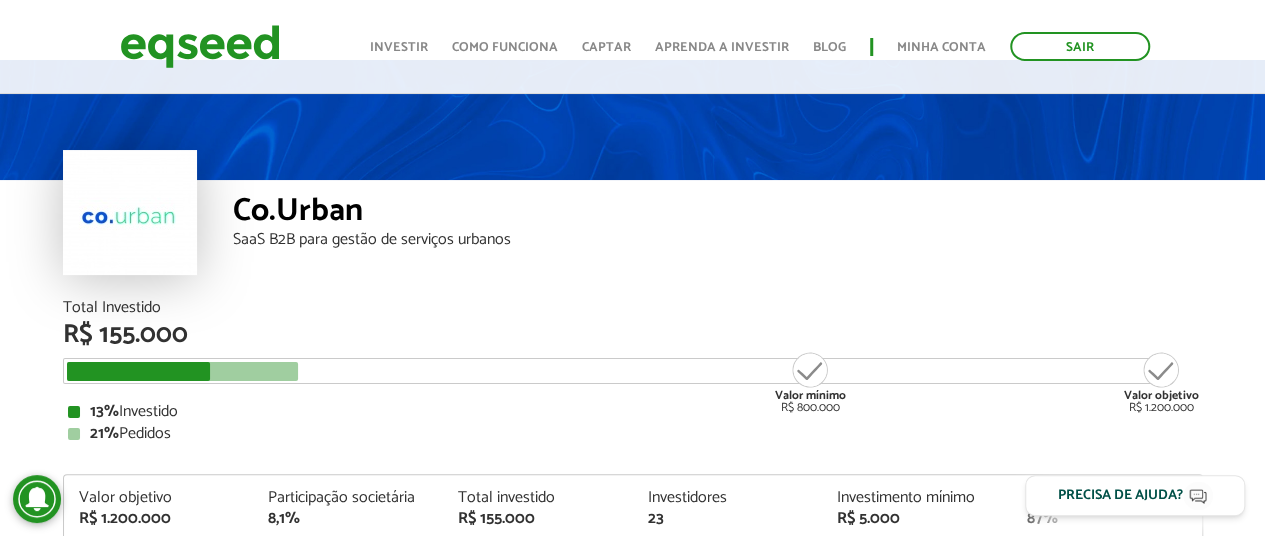 scroll, scrollTop: 0, scrollLeft: 0, axis: both 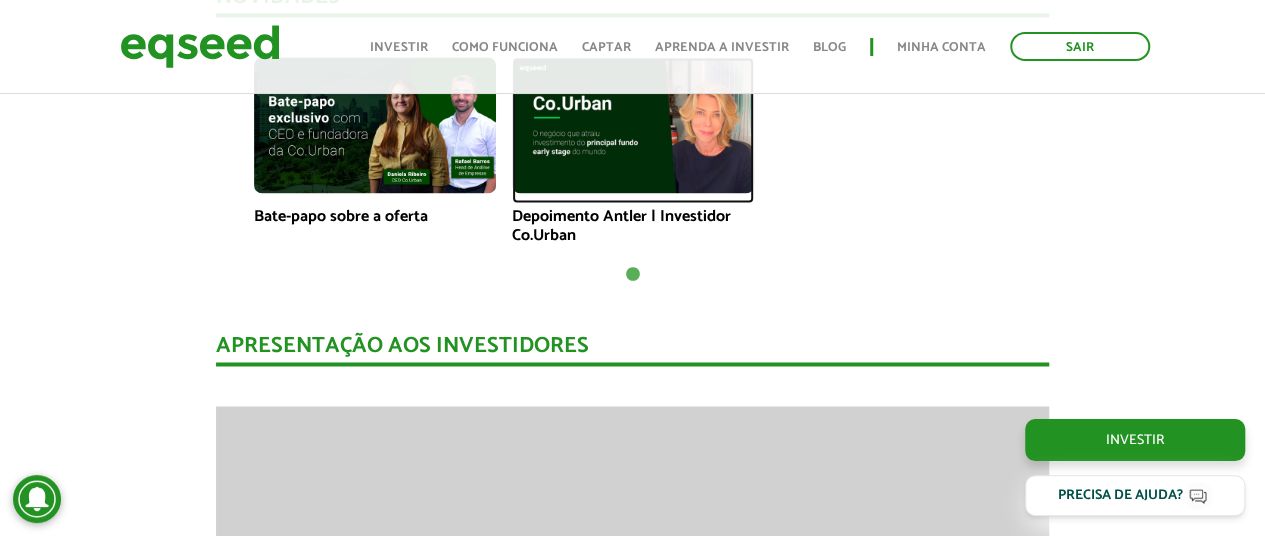click at bounding box center [633, 125] 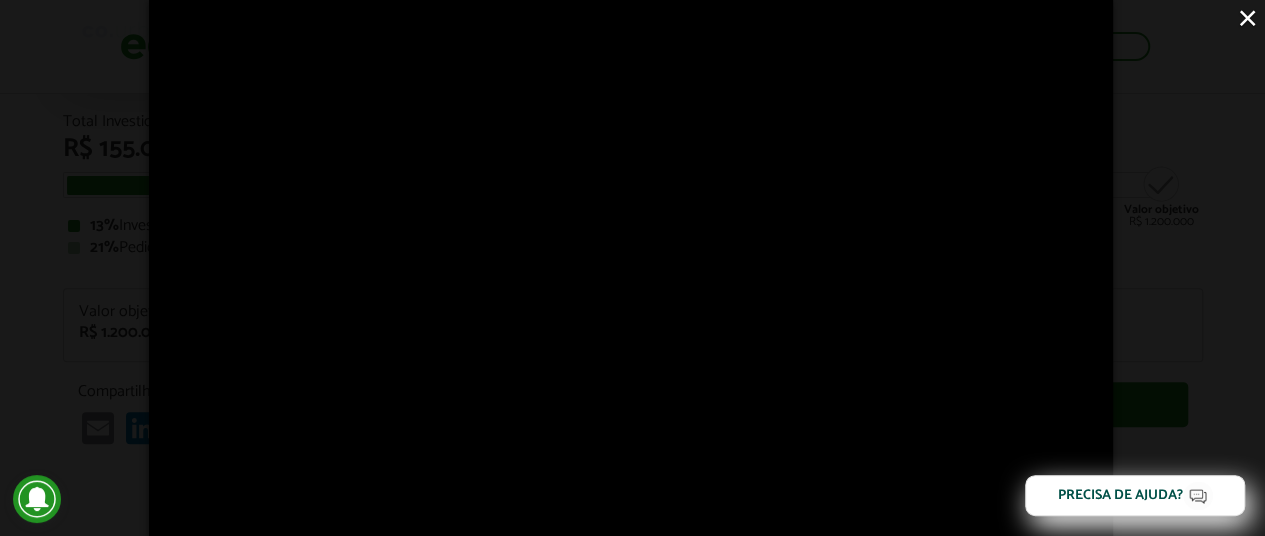 scroll, scrollTop: 100, scrollLeft: 0, axis: vertical 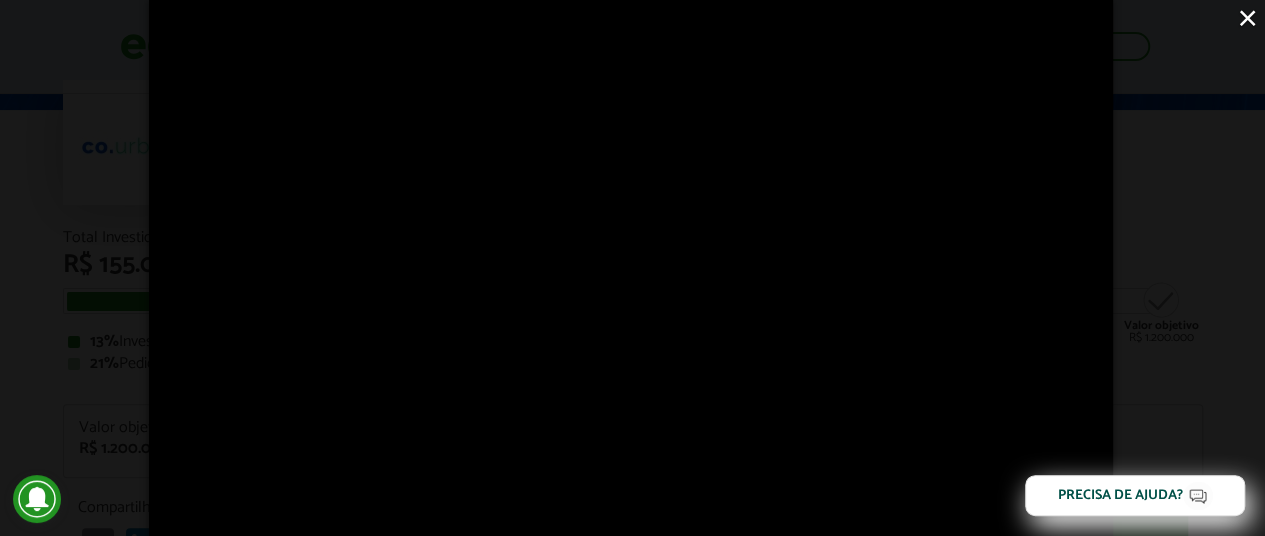 click on "×" at bounding box center (1247, 17) 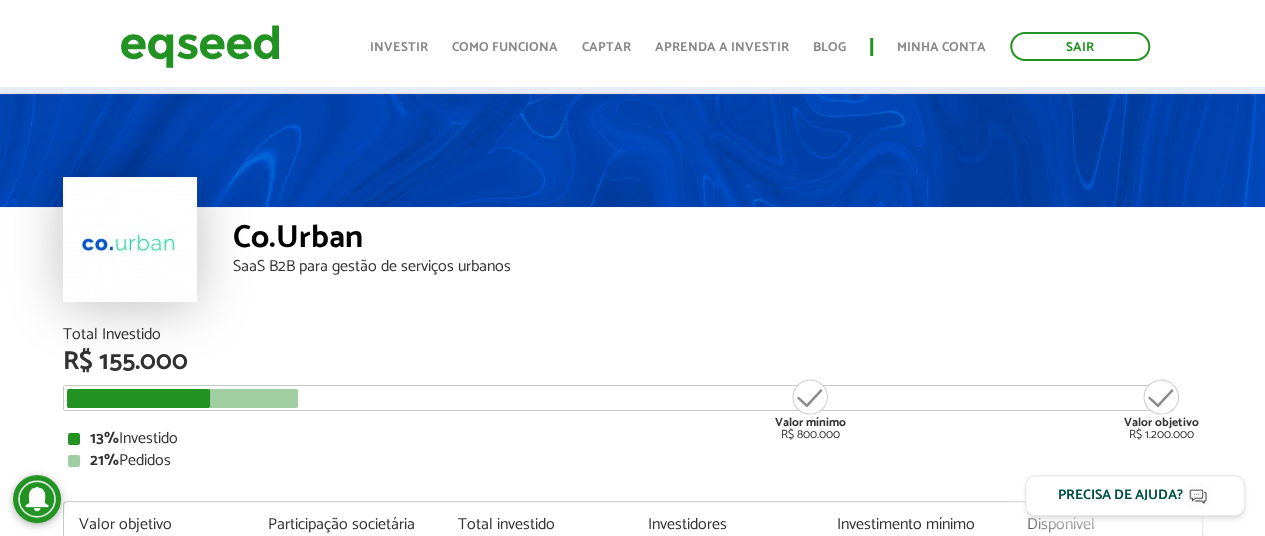 scroll, scrollTop: 0, scrollLeft: 0, axis: both 